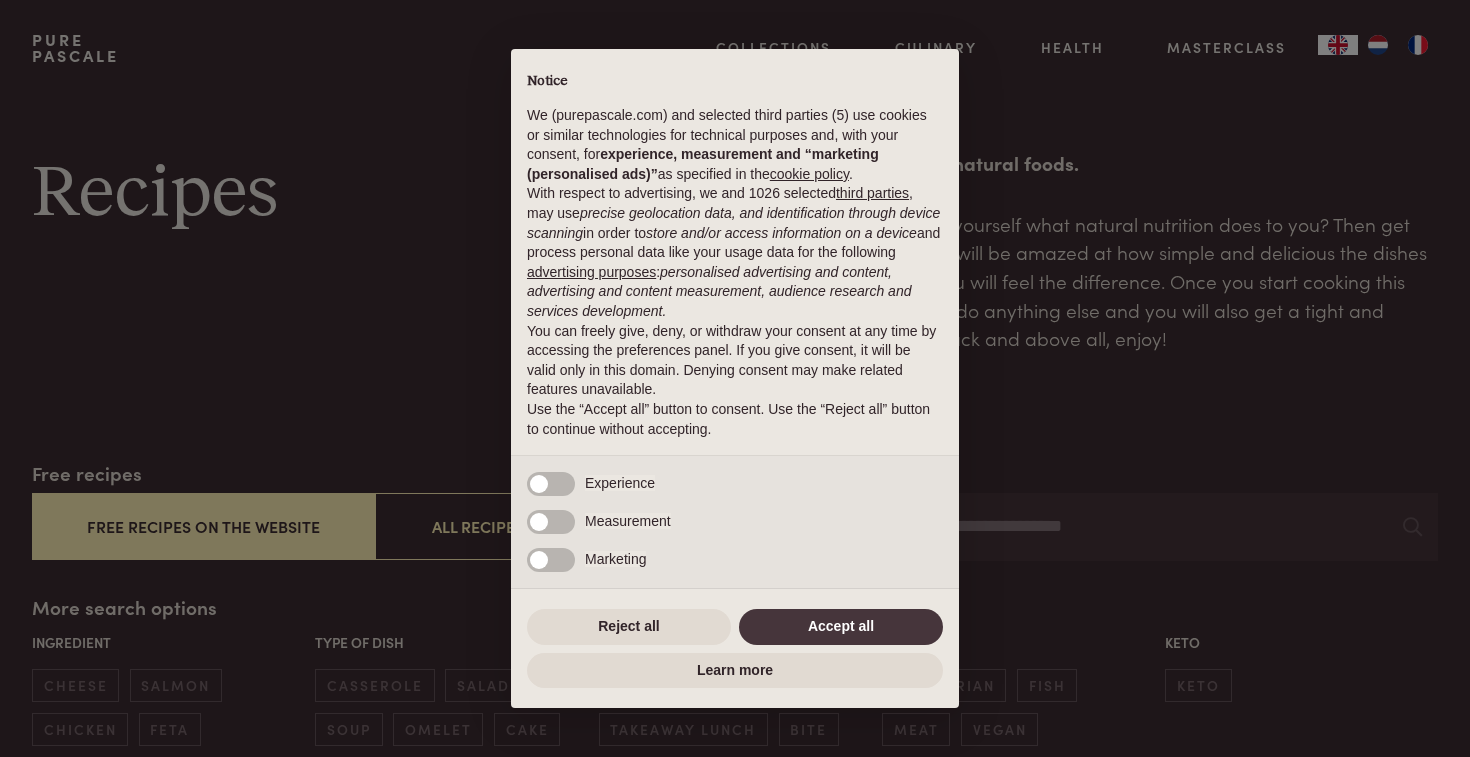 scroll, scrollTop: 0, scrollLeft: 0, axis: both 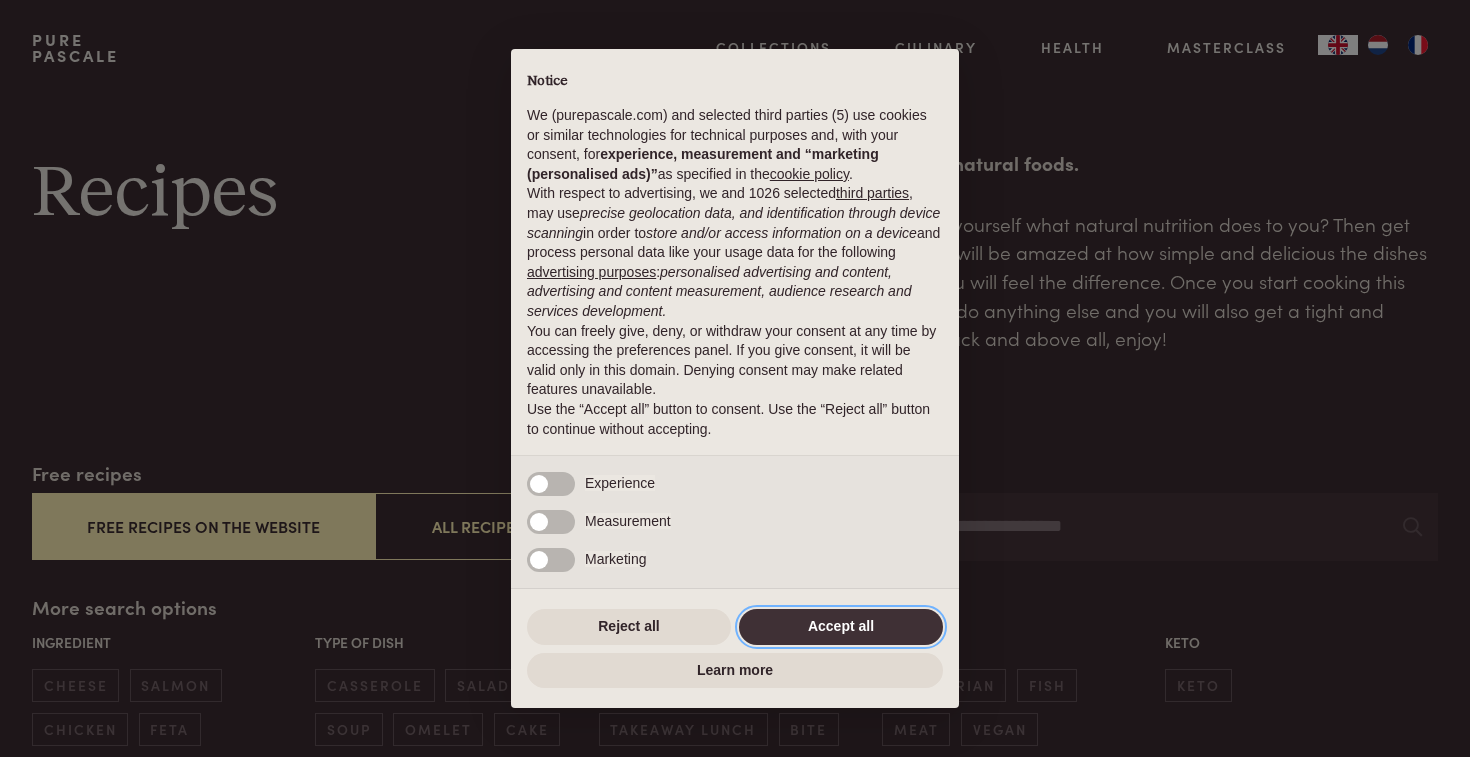 click on "Accept all" at bounding box center (841, 627) 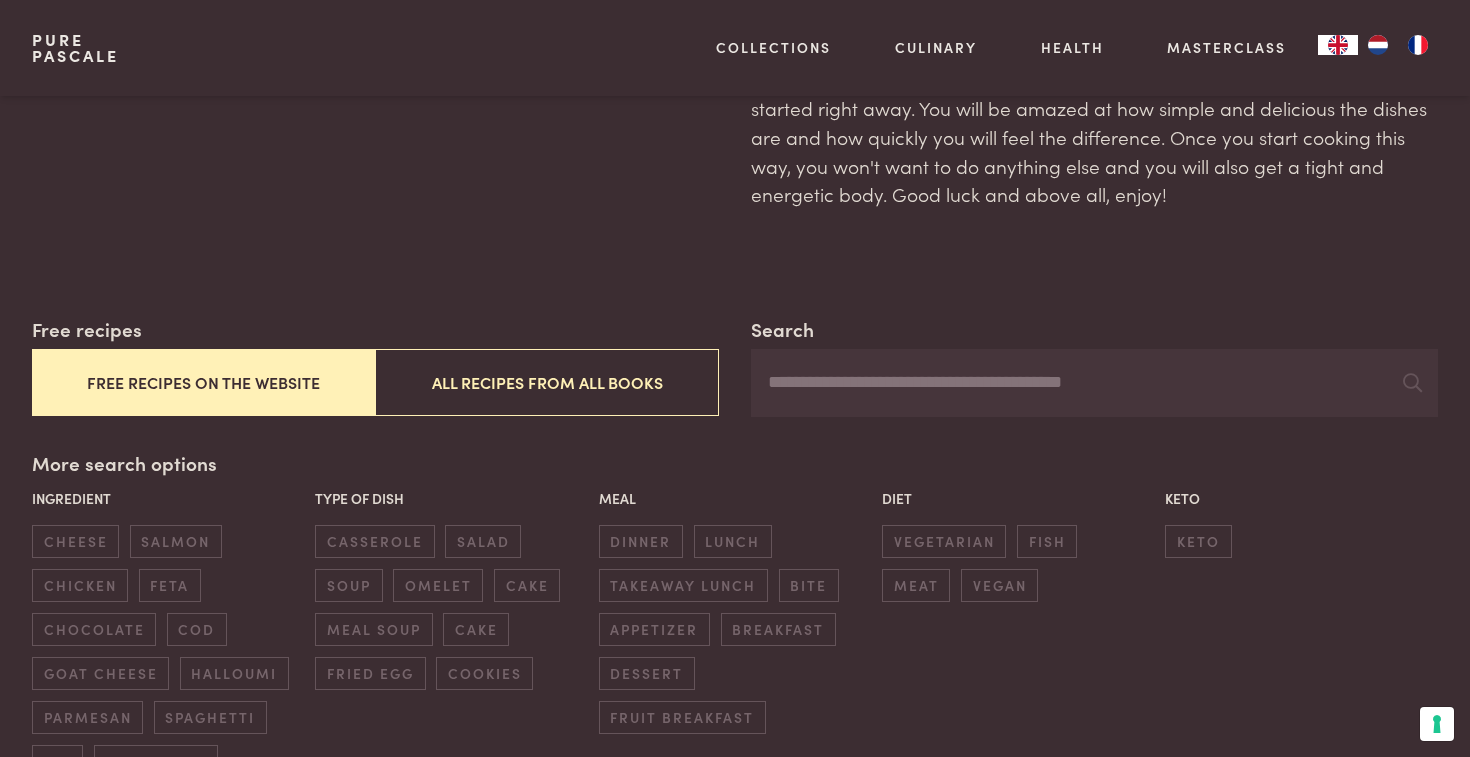 scroll, scrollTop: 101, scrollLeft: 0, axis: vertical 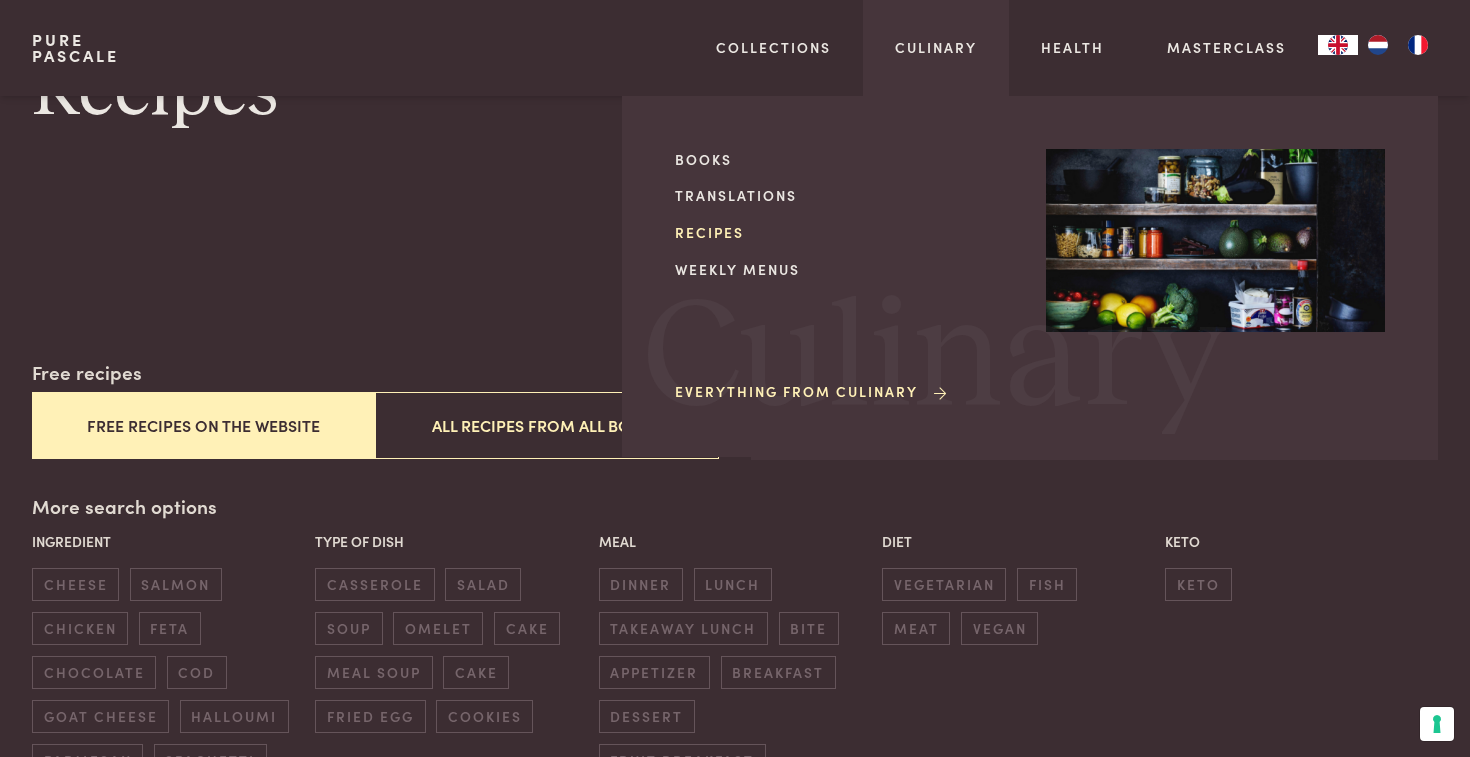 click on "Recipes" at bounding box center [844, 232] 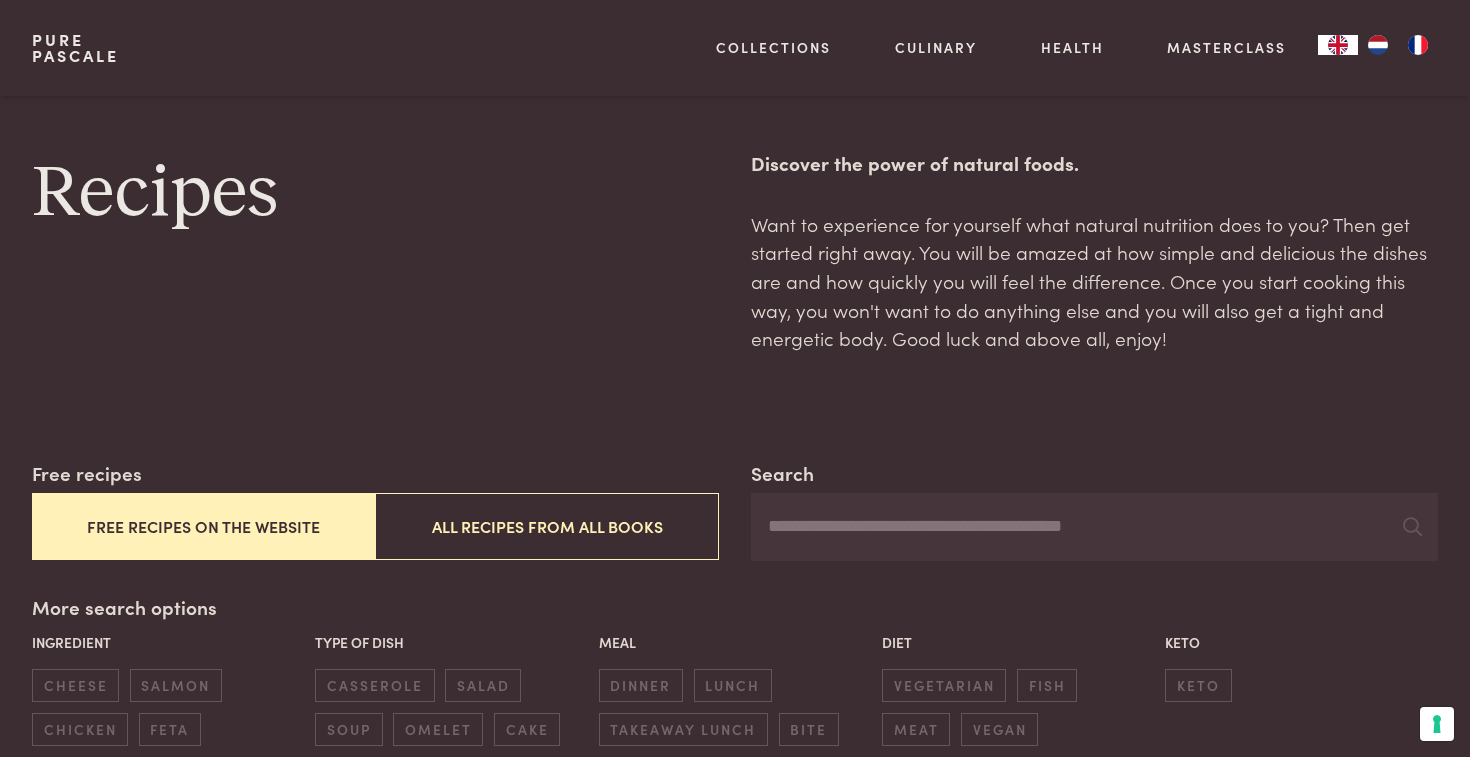 scroll, scrollTop: 311, scrollLeft: 0, axis: vertical 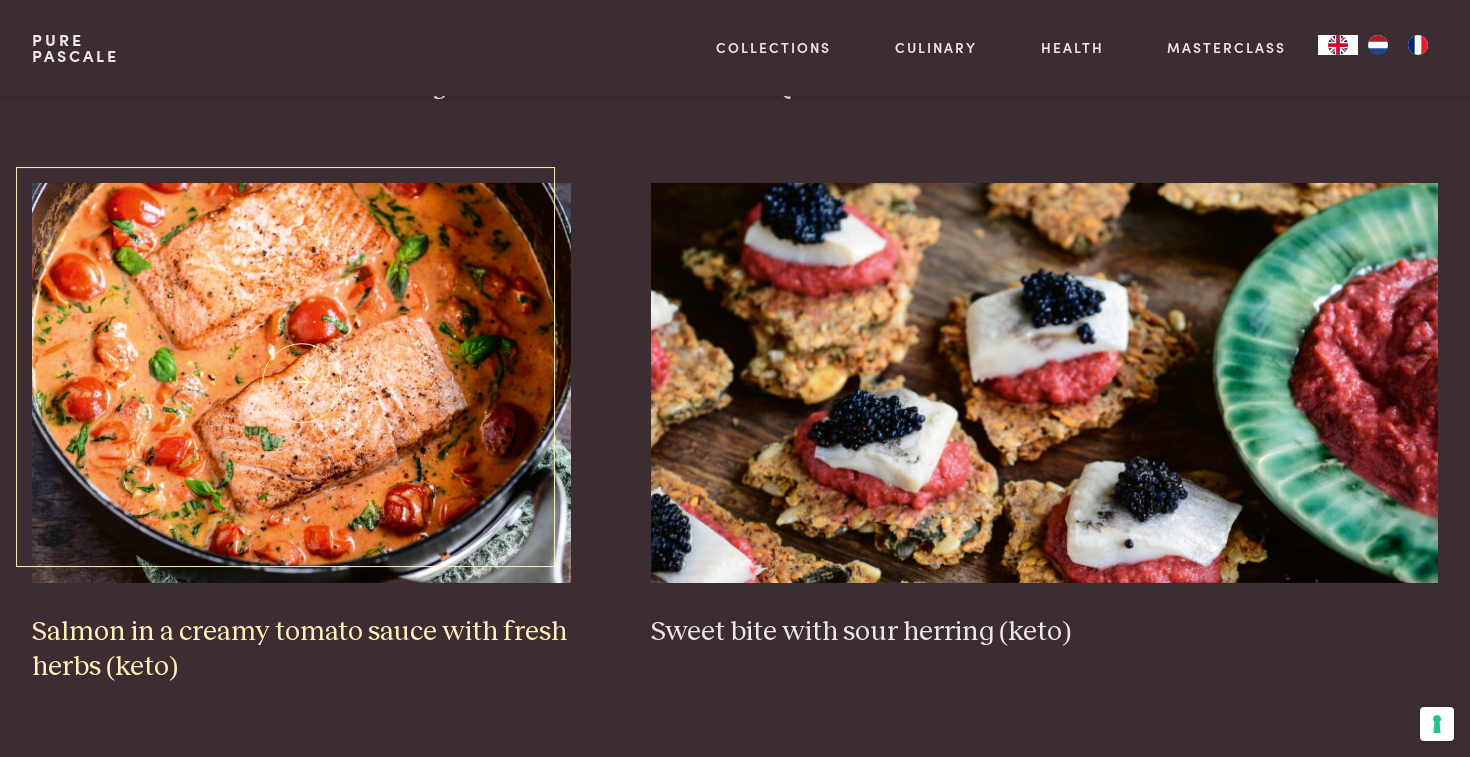 click at bounding box center (301, 383) 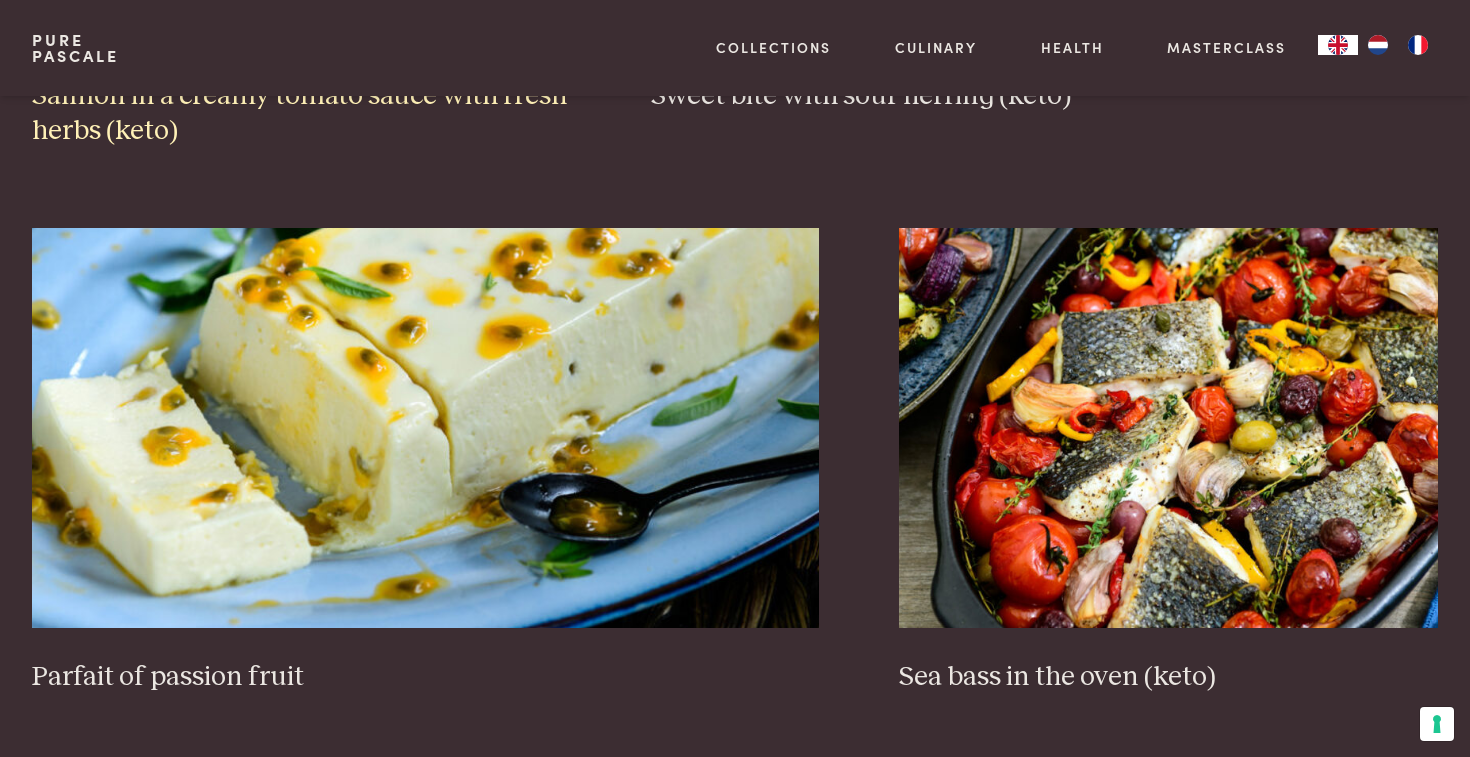 scroll, scrollTop: 3554, scrollLeft: 0, axis: vertical 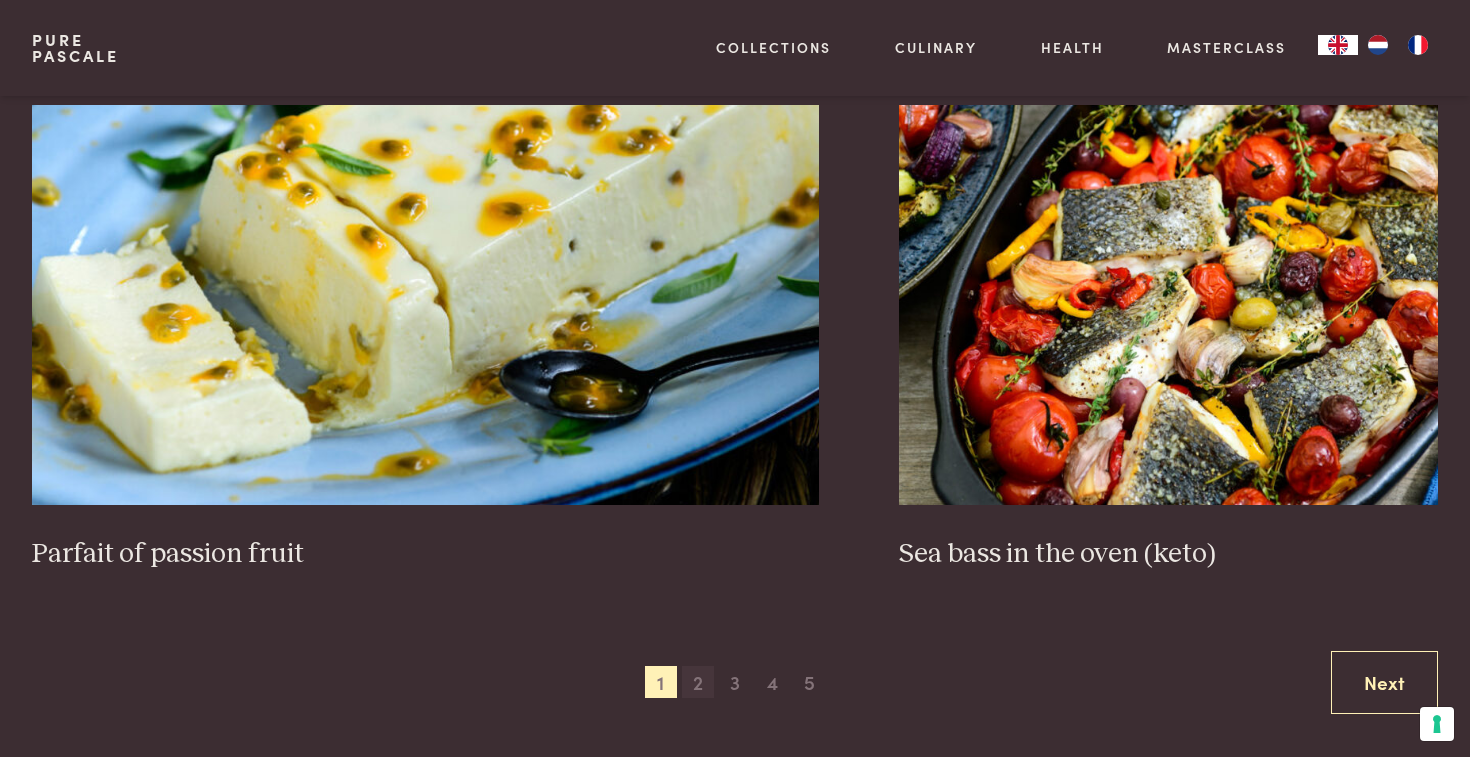 click on "2" at bounding box center [698, 682] 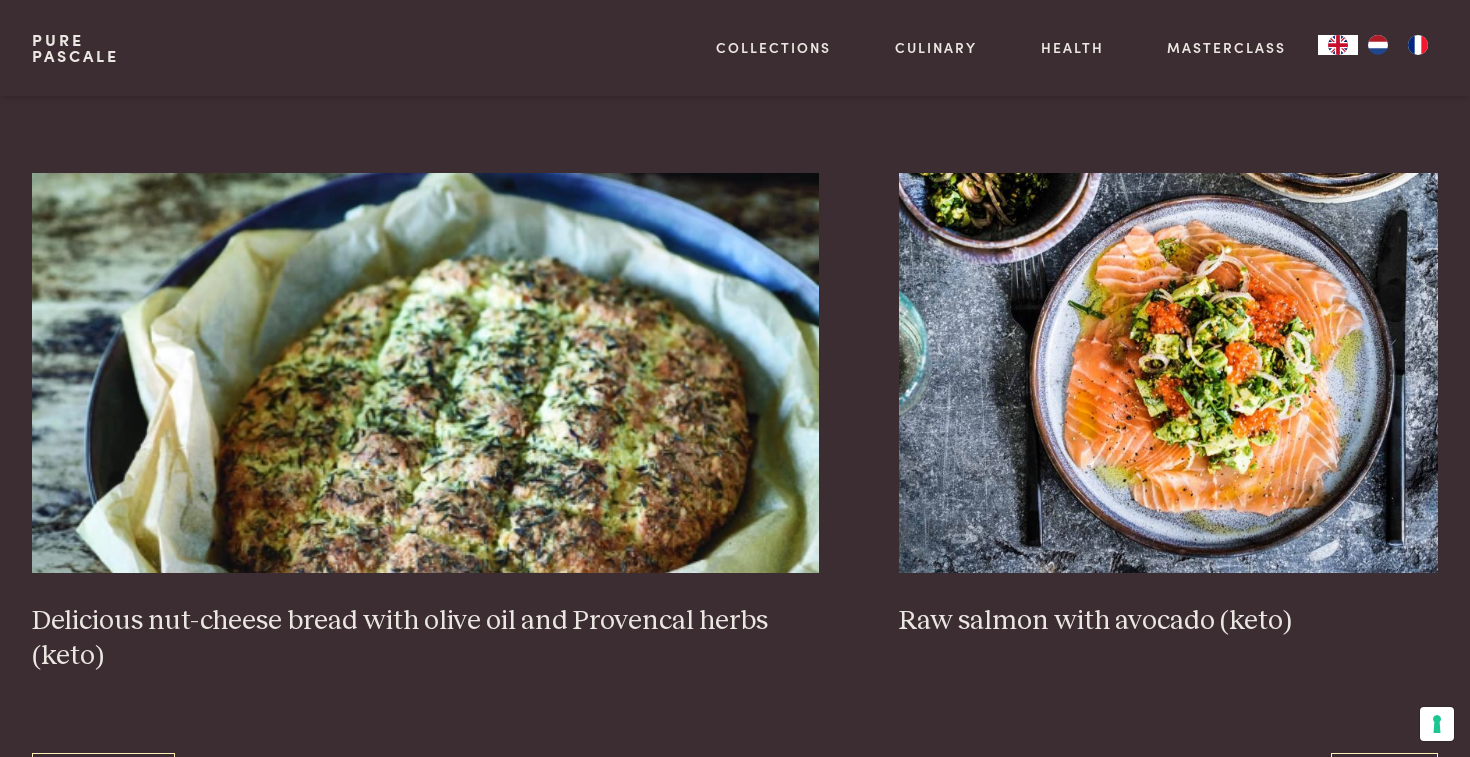 scroll, scrollTop: 3659, scrollLeft: 0, axis: vertical 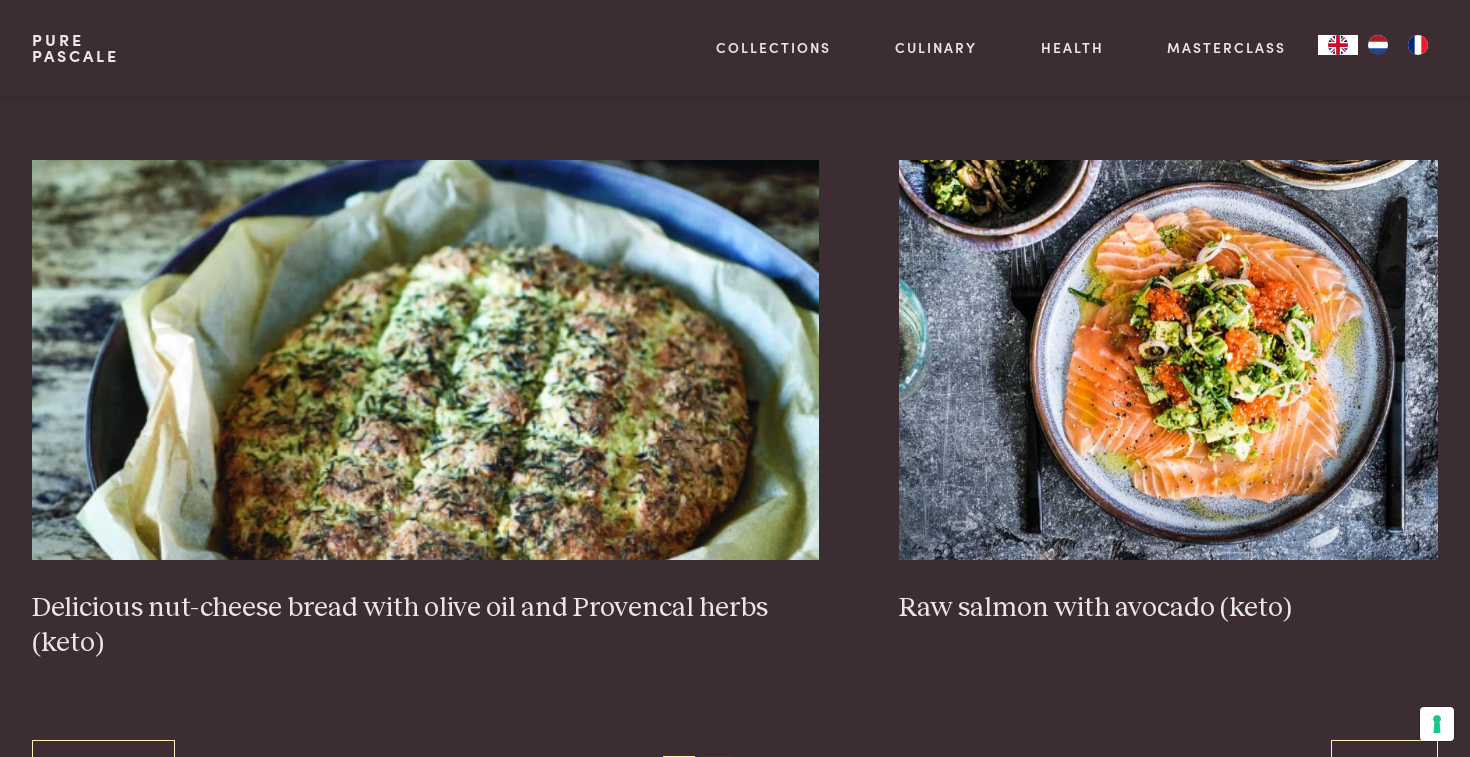 click on "3" at bounding box center [716, 772] 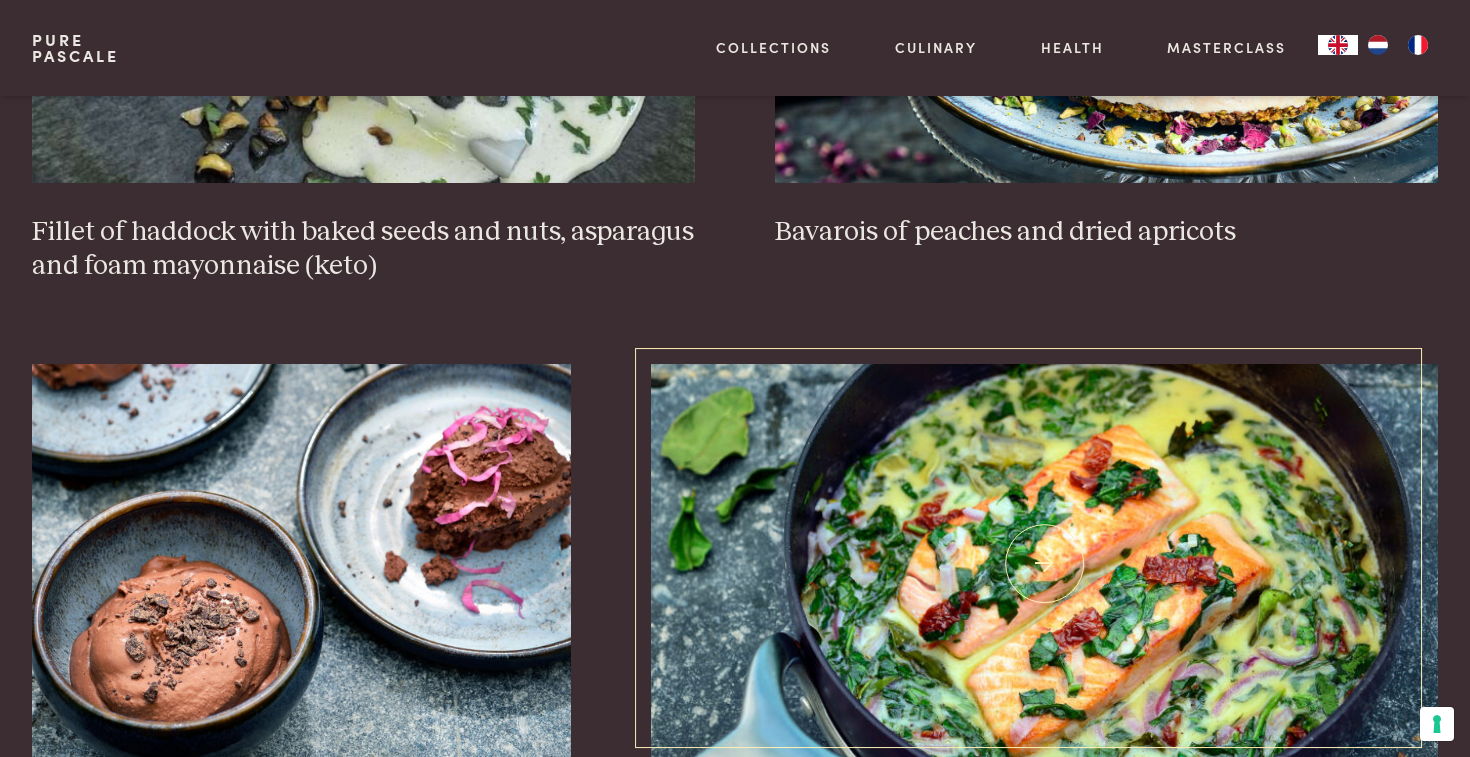 scroll, scrollTop: 1334, scrollLeft: 0, axis: vertical 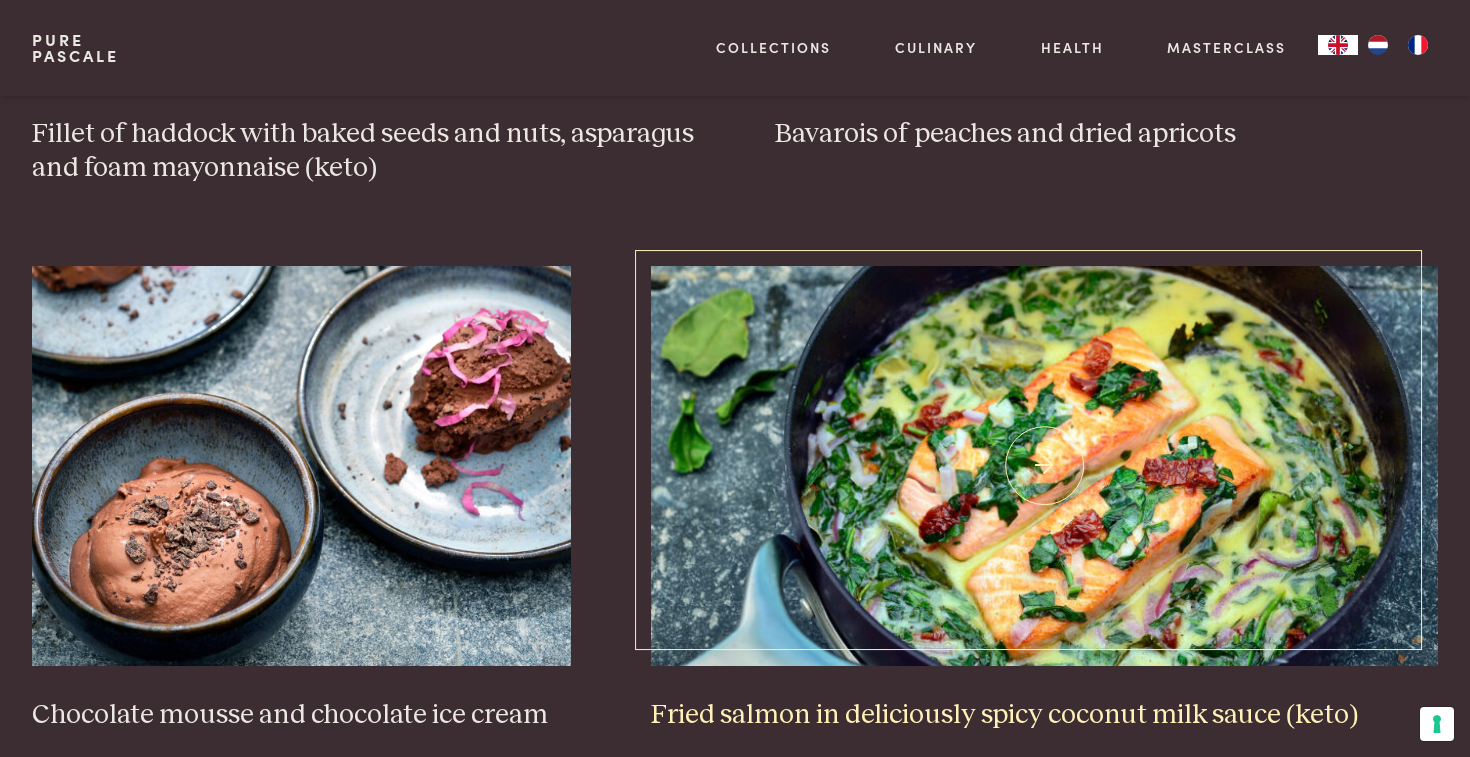 click at bounding box center (1044, 466) 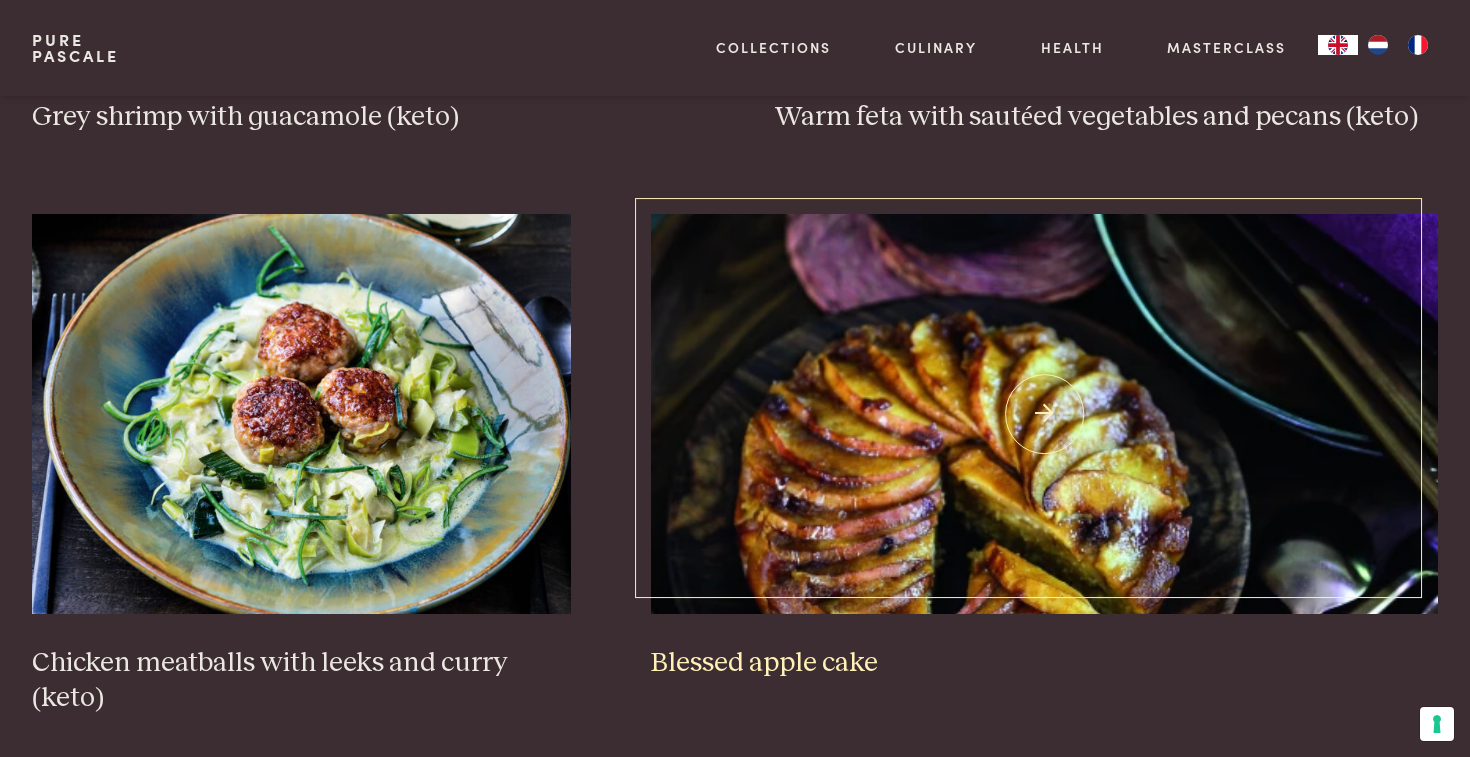 scroll, scrollTop: 3060, scrollLeft: 0, axis: vertical 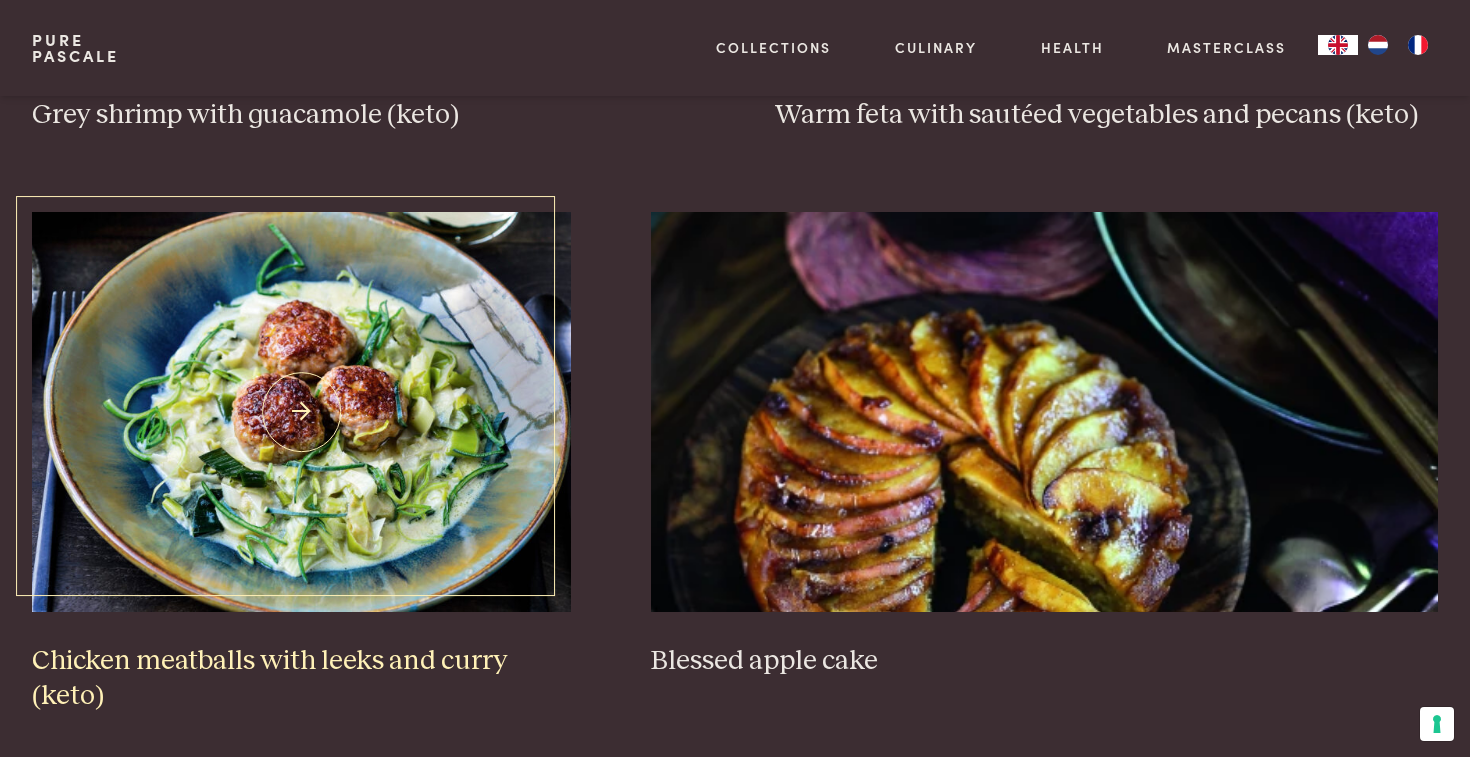 click at bounding box center [301, 412] 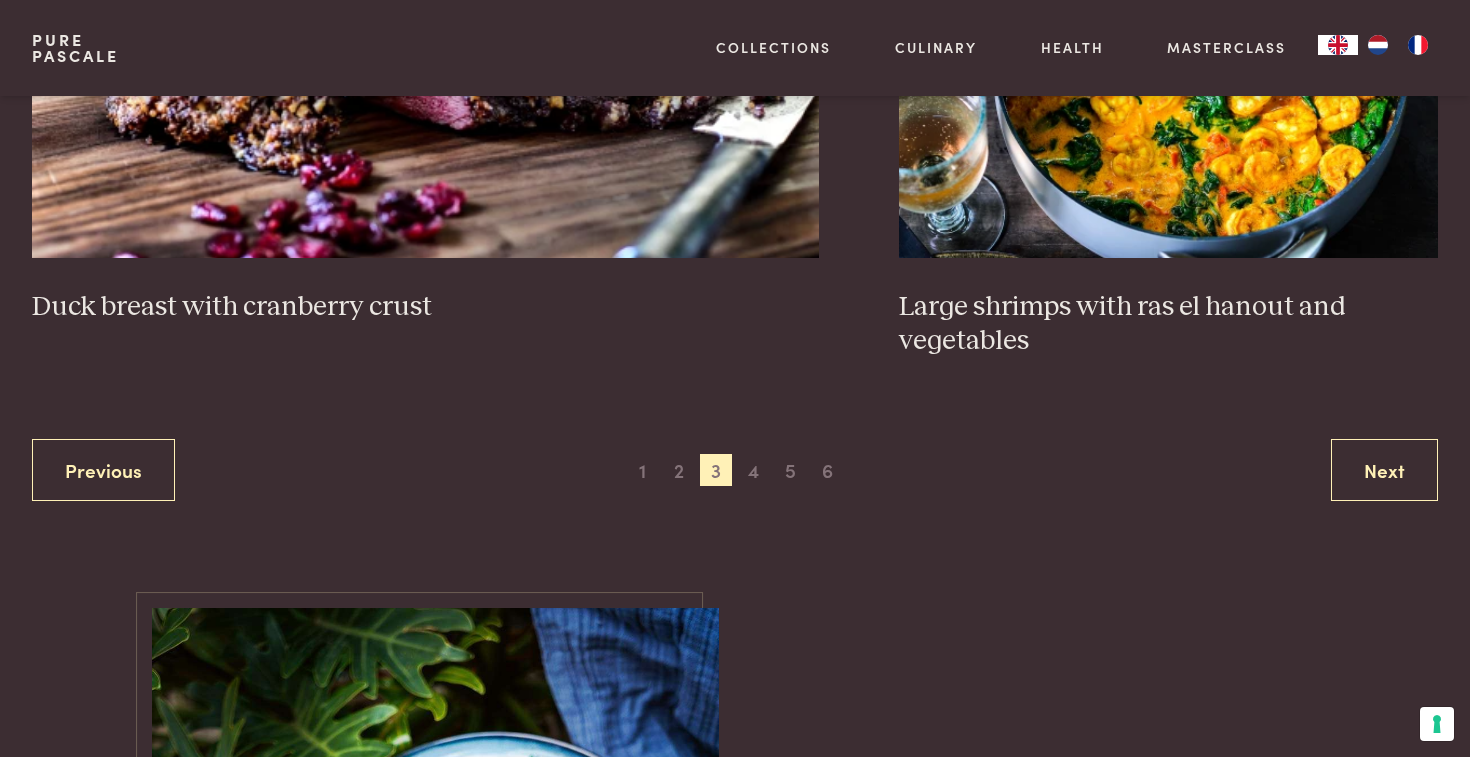 scroll, scrollTop: 3635, scrollLeft: 0, axis: vertical 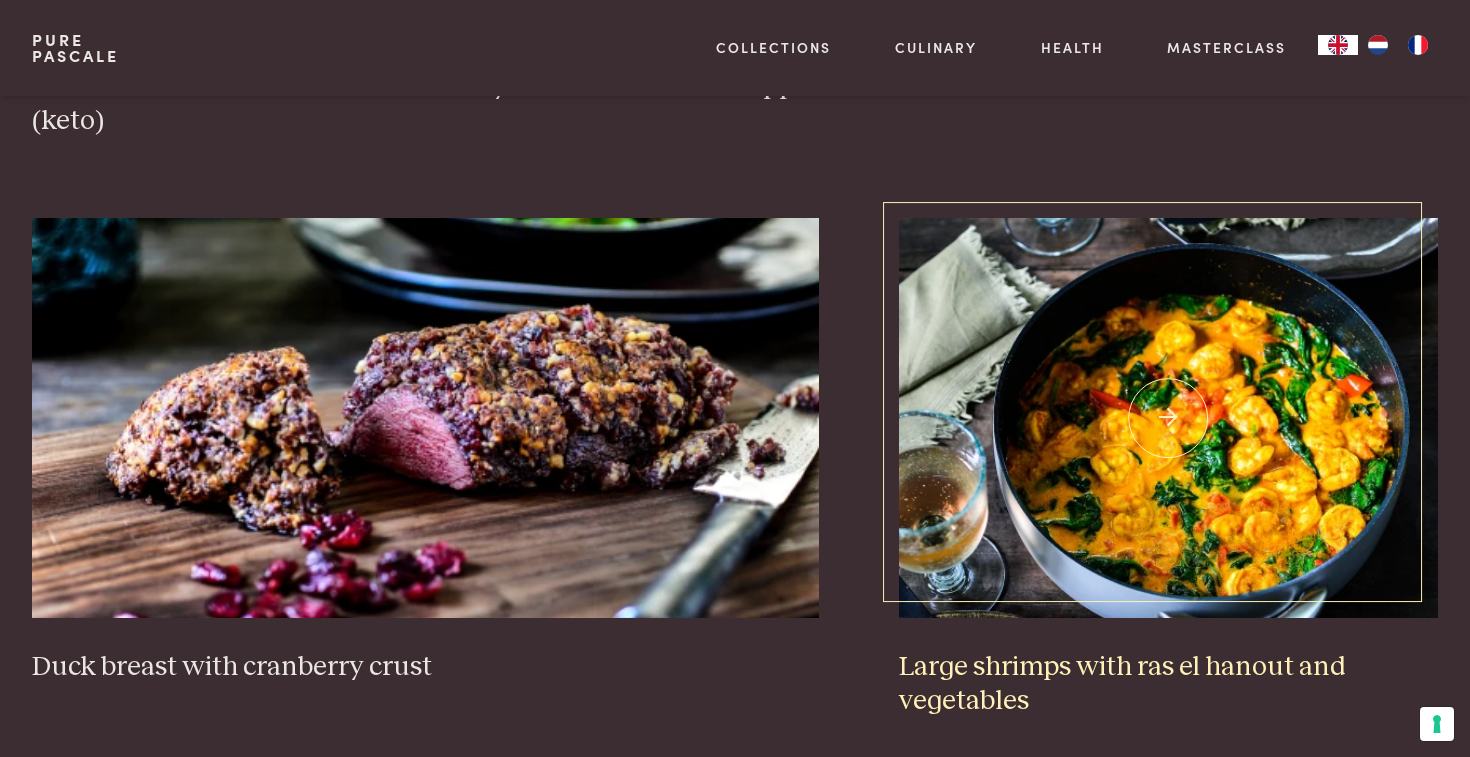click at bounding box center (1168, 418) 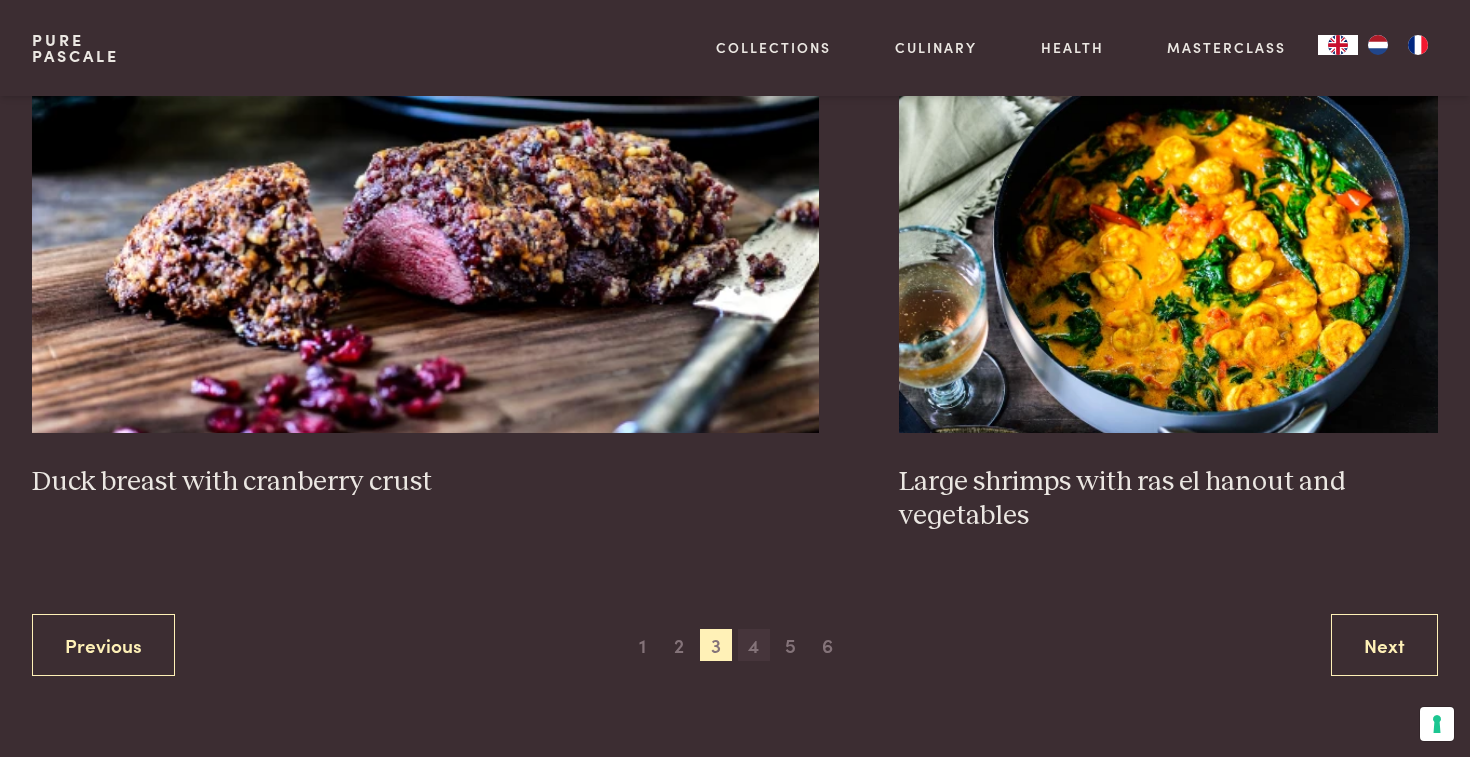 click on "4" at bounding box center (754, 645) 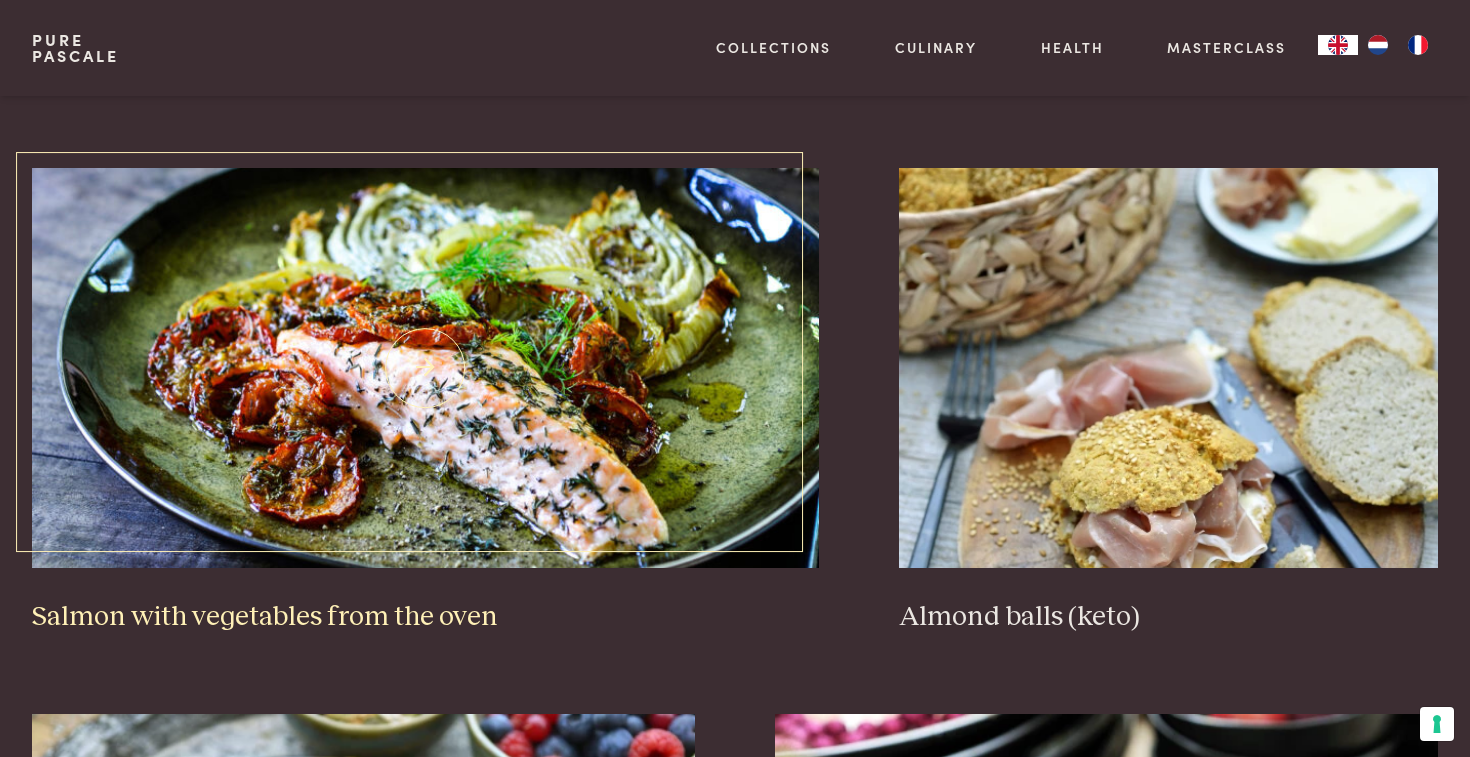 scroll, scrollTop: 1911, scrollLeft: 0, axis: vertical 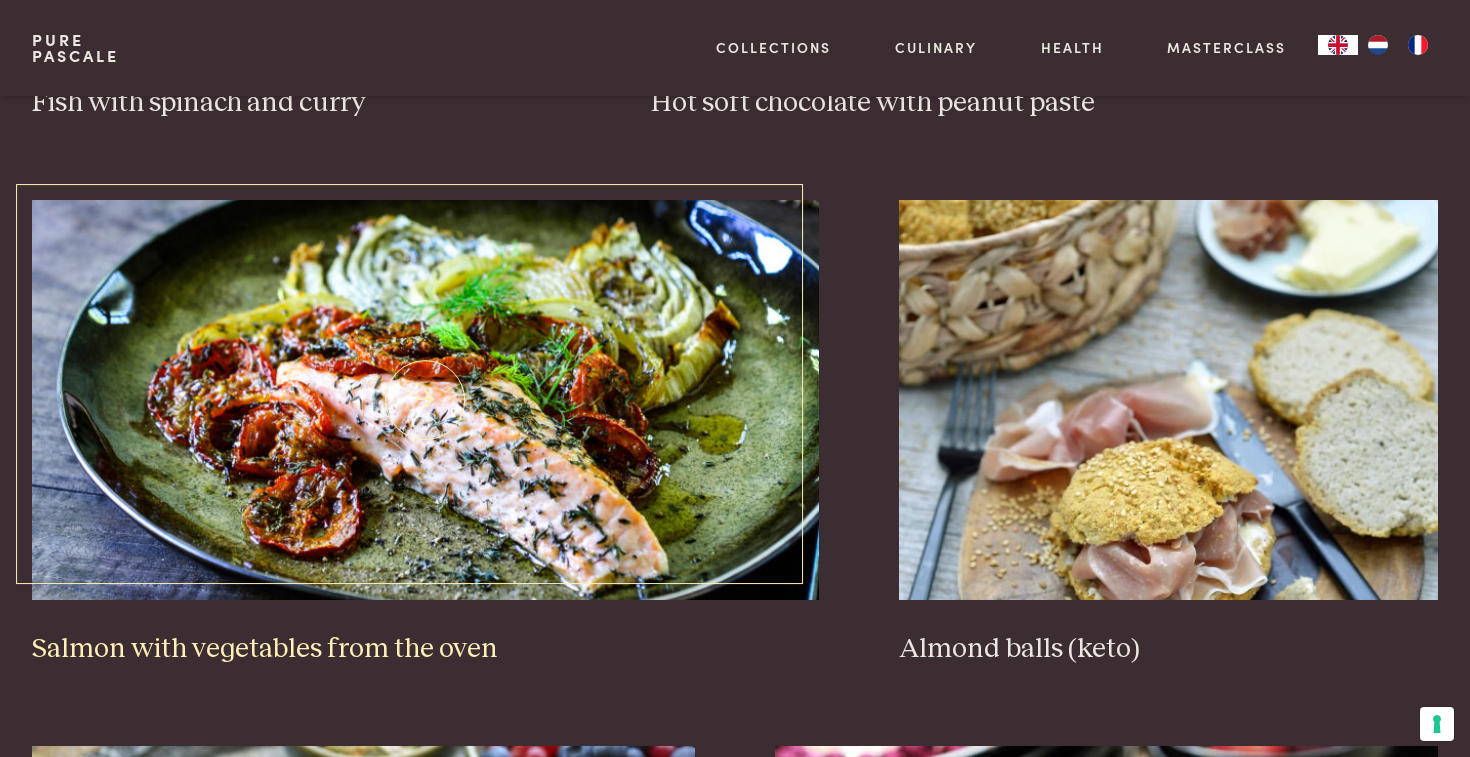 click at bounding box center [425, 400] 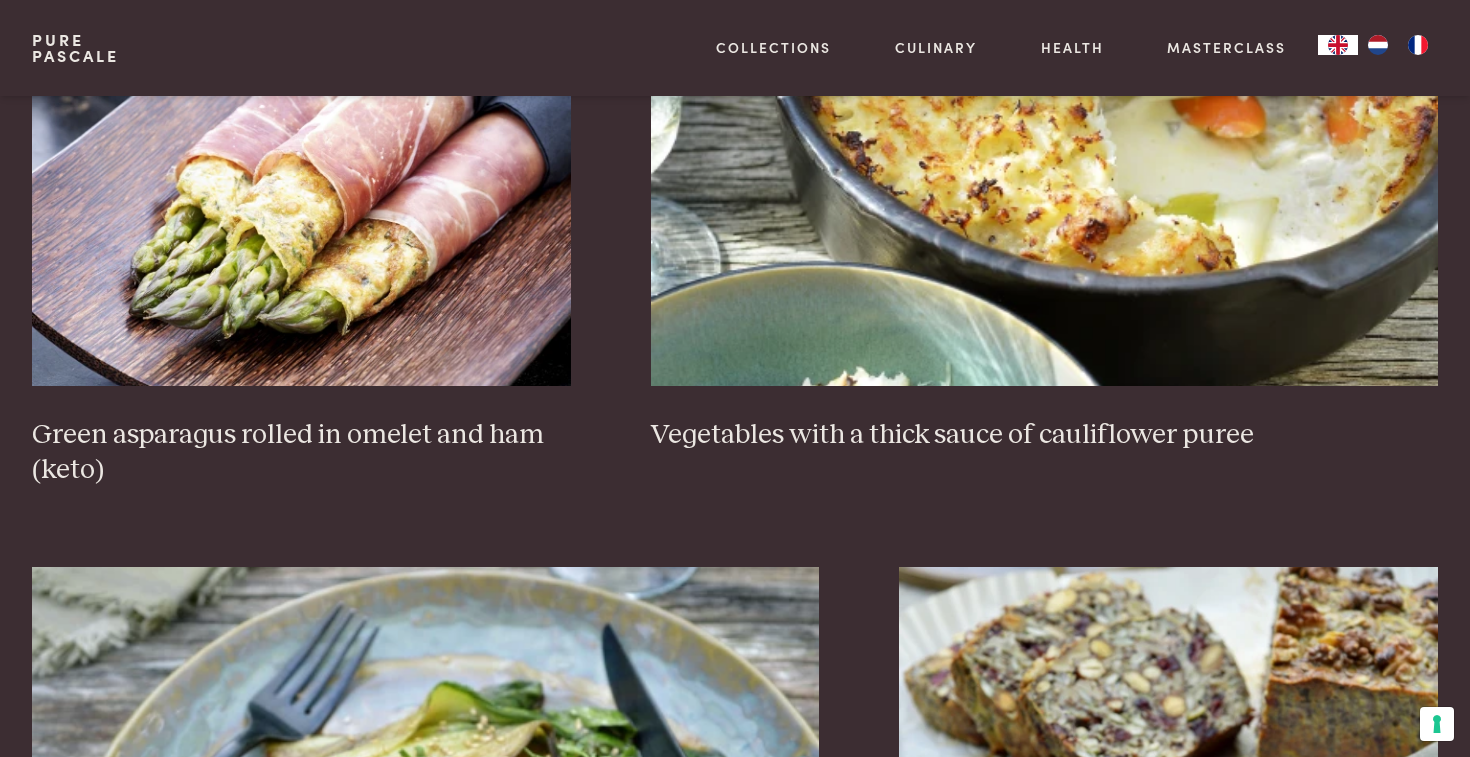 scroll, scrollTop: 3219, scrollLeft: 0, axis: vertical 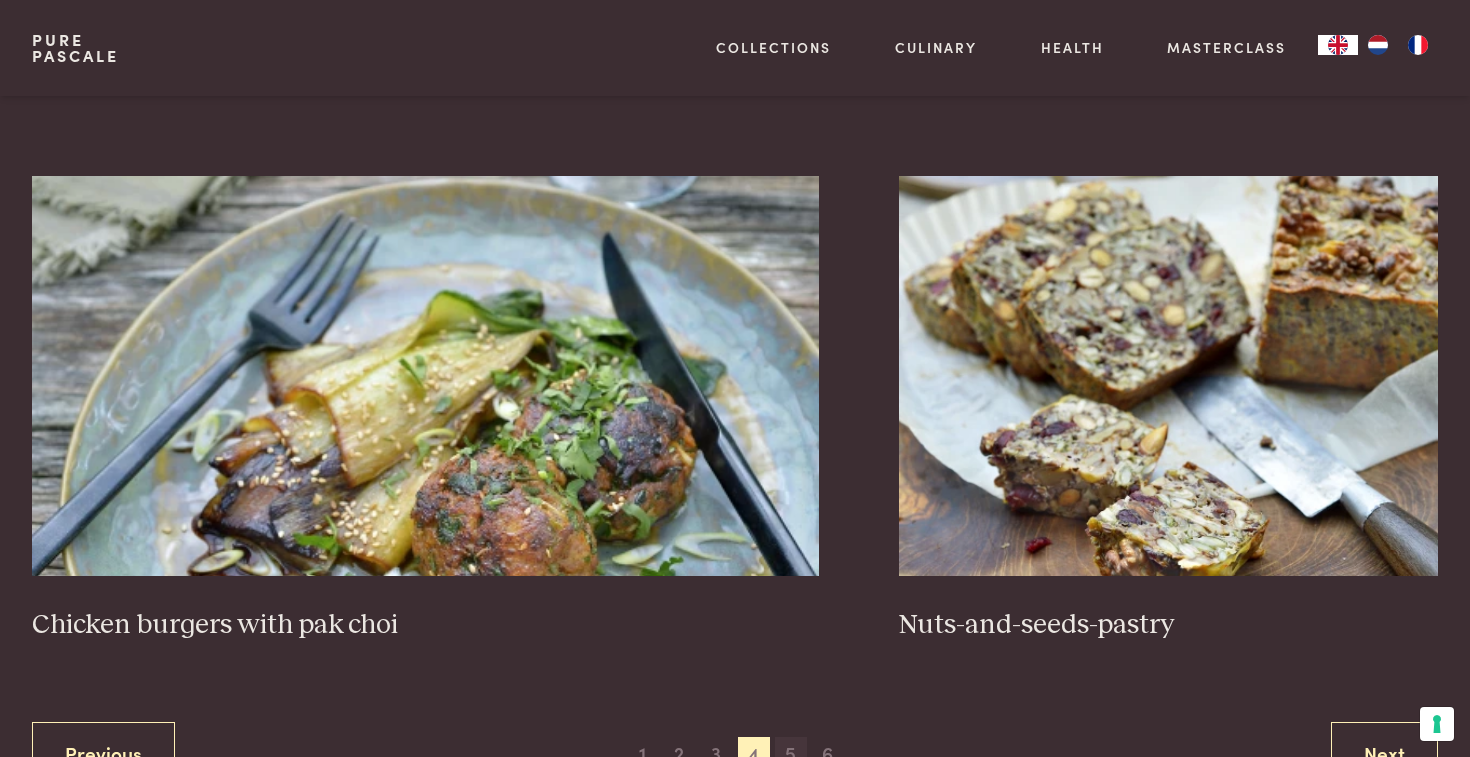 click on "5" at bounding box center (791, 753) 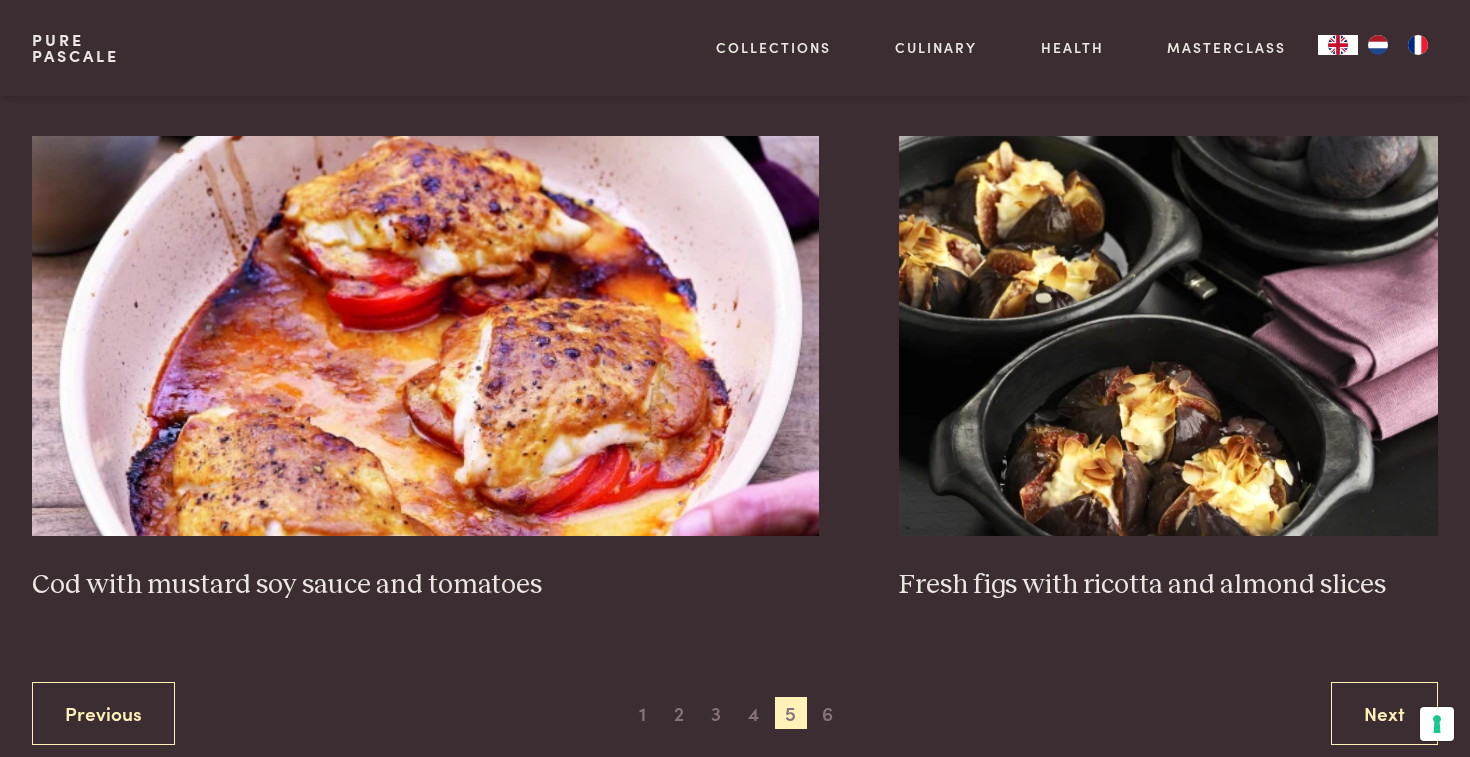 scroll, scrollTop: 3650, scrollLeft: 0, axis: vertical 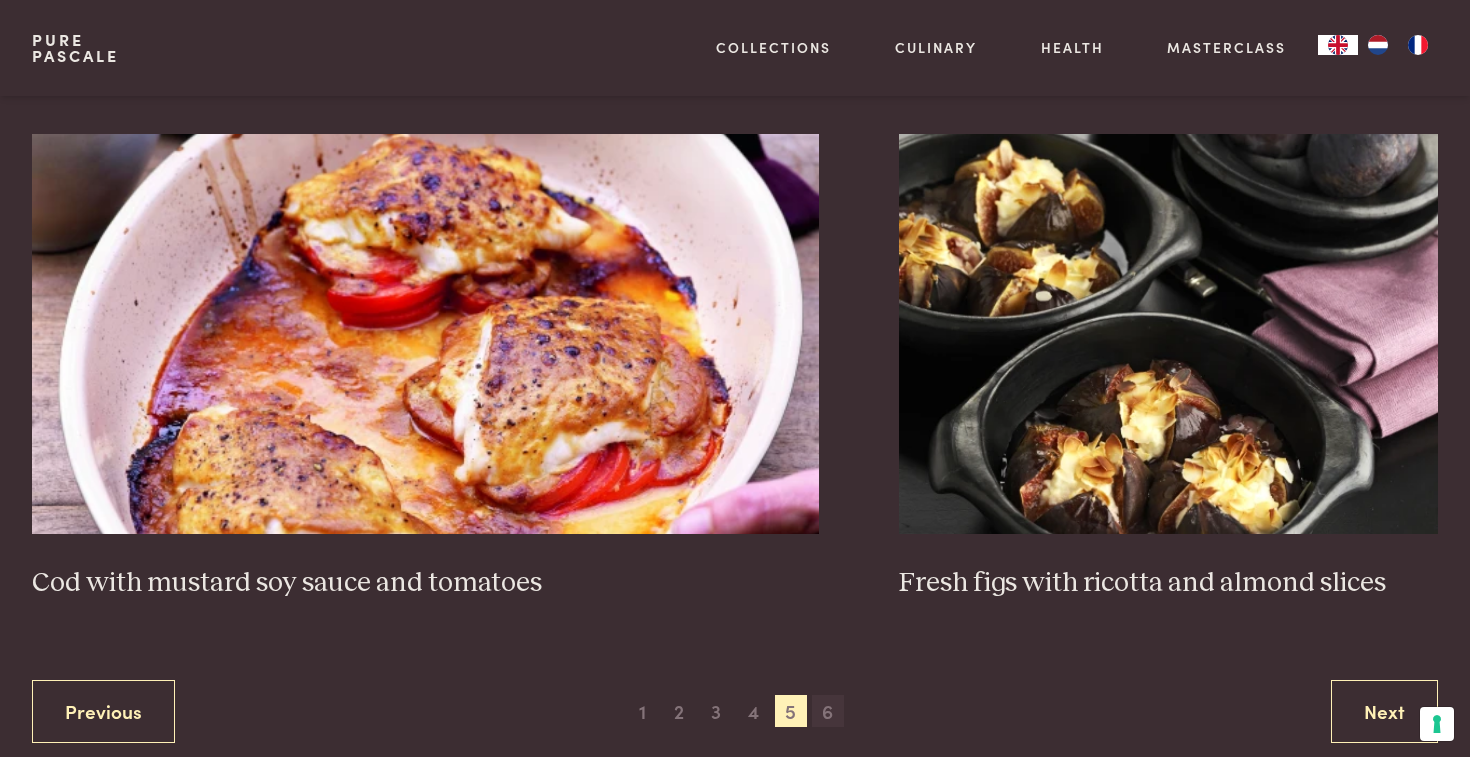 click on "6" at bounding box center [828, 711] 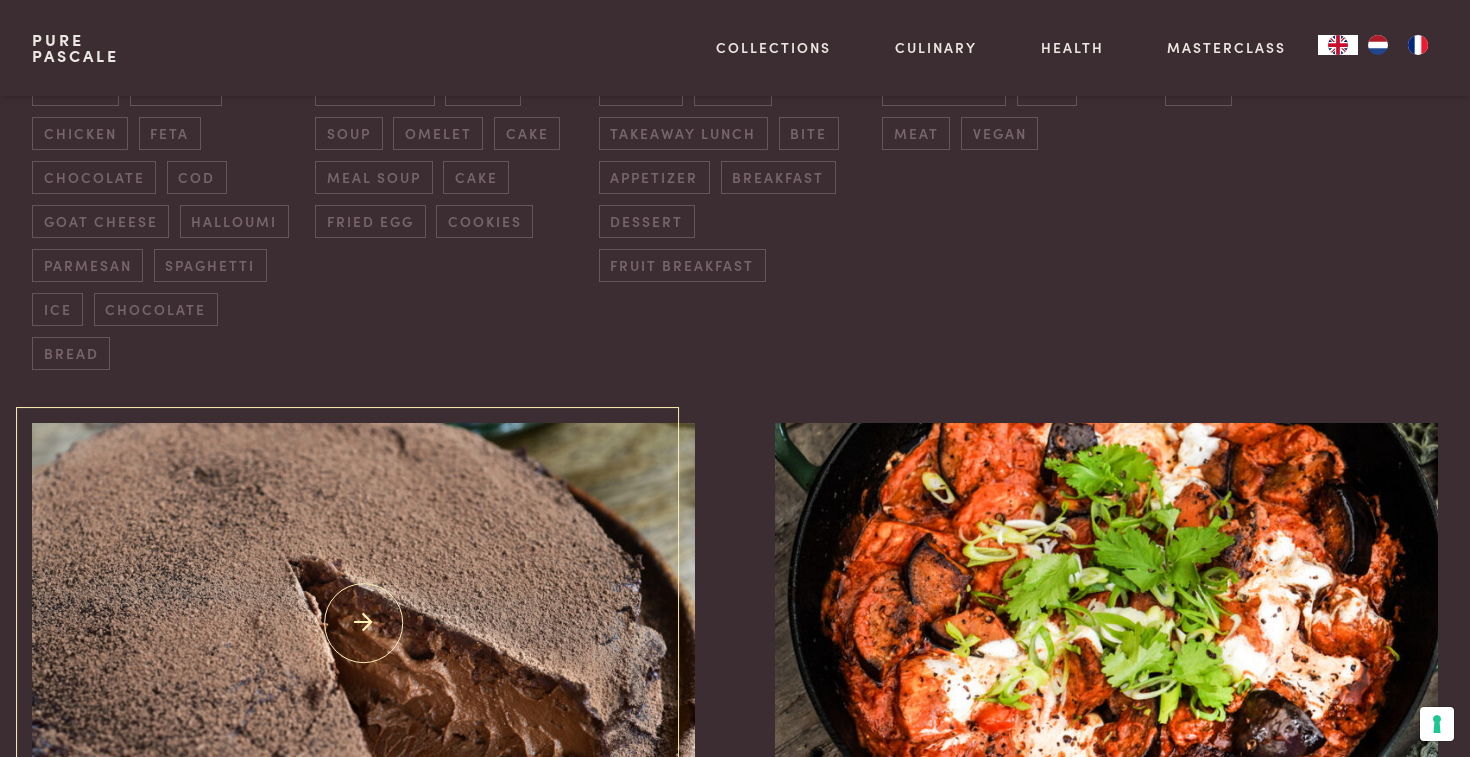 scroll, scrollTop: 241, scrollLeft: 0, axis: vertical 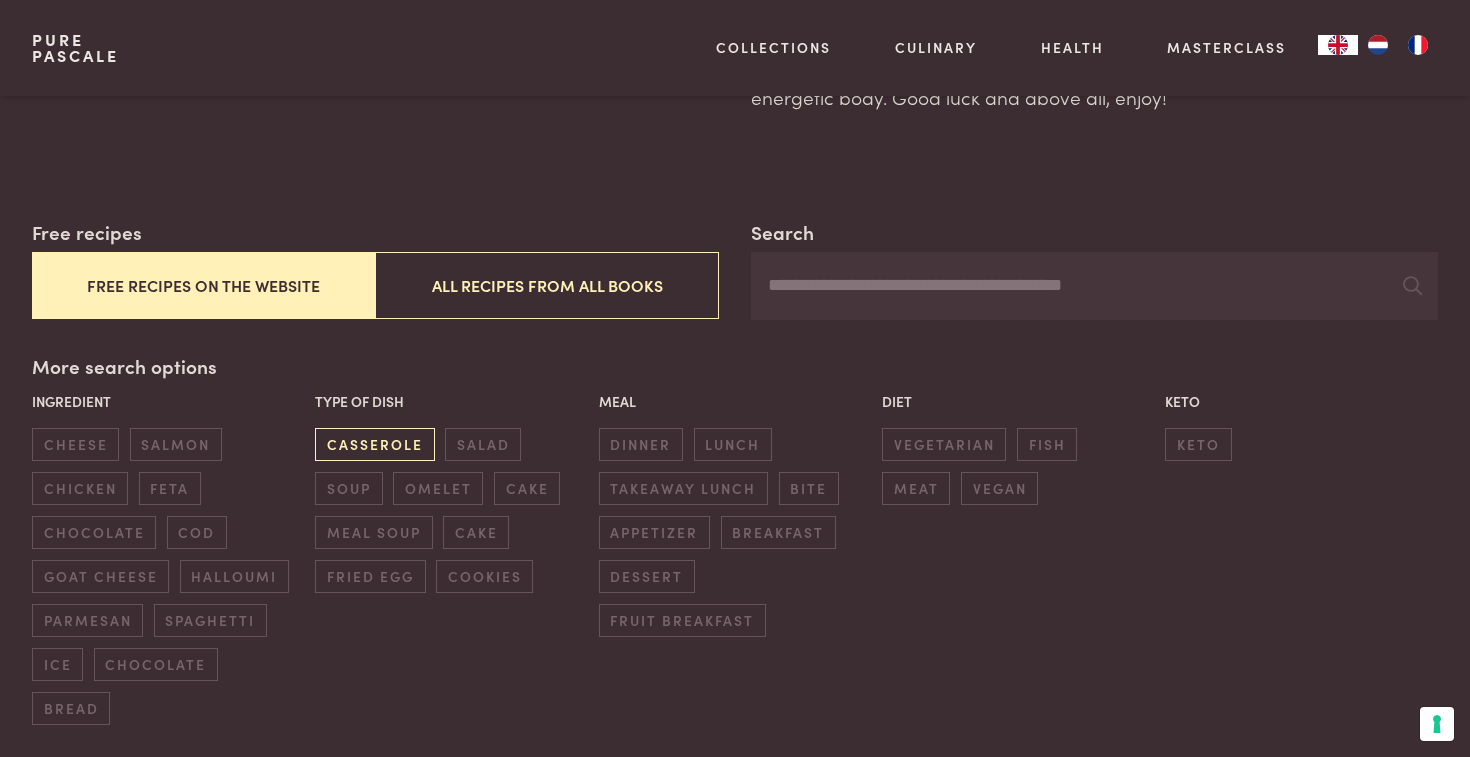 click on "casserole" at bounding box center (374, 444) 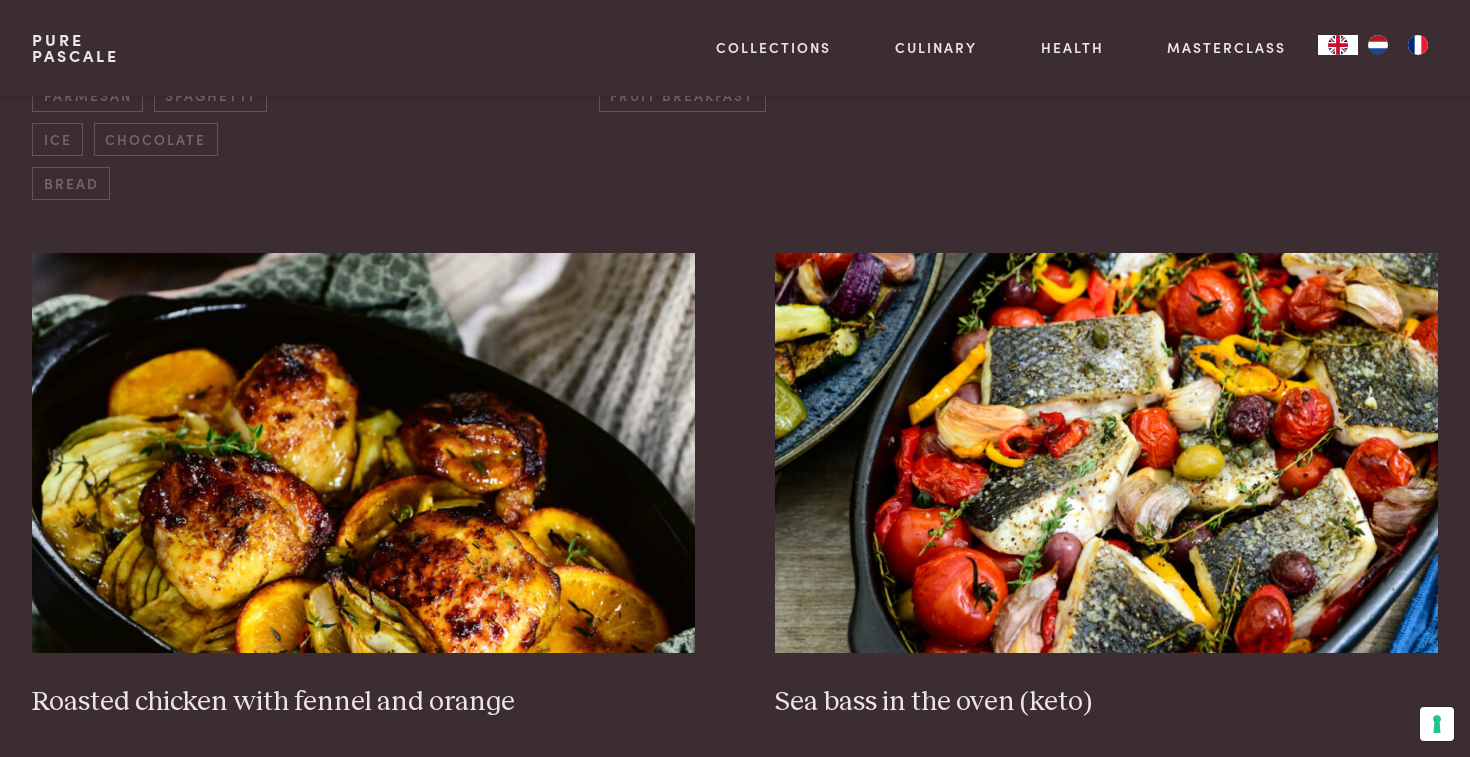 scroll, scrollTop: 118, scrollLeft: 0, axis: vertical 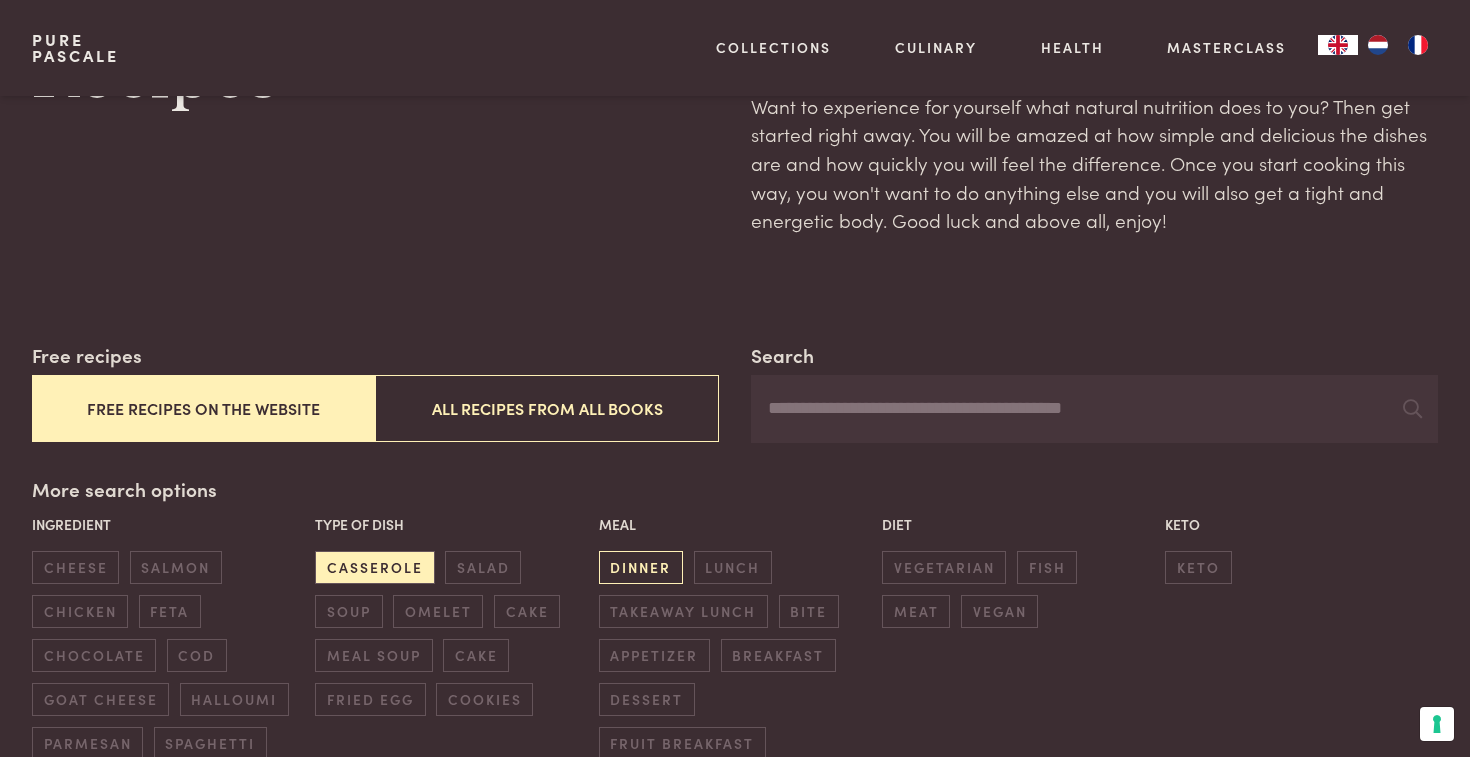 click on "dinner" at bounding box center (641, 567) 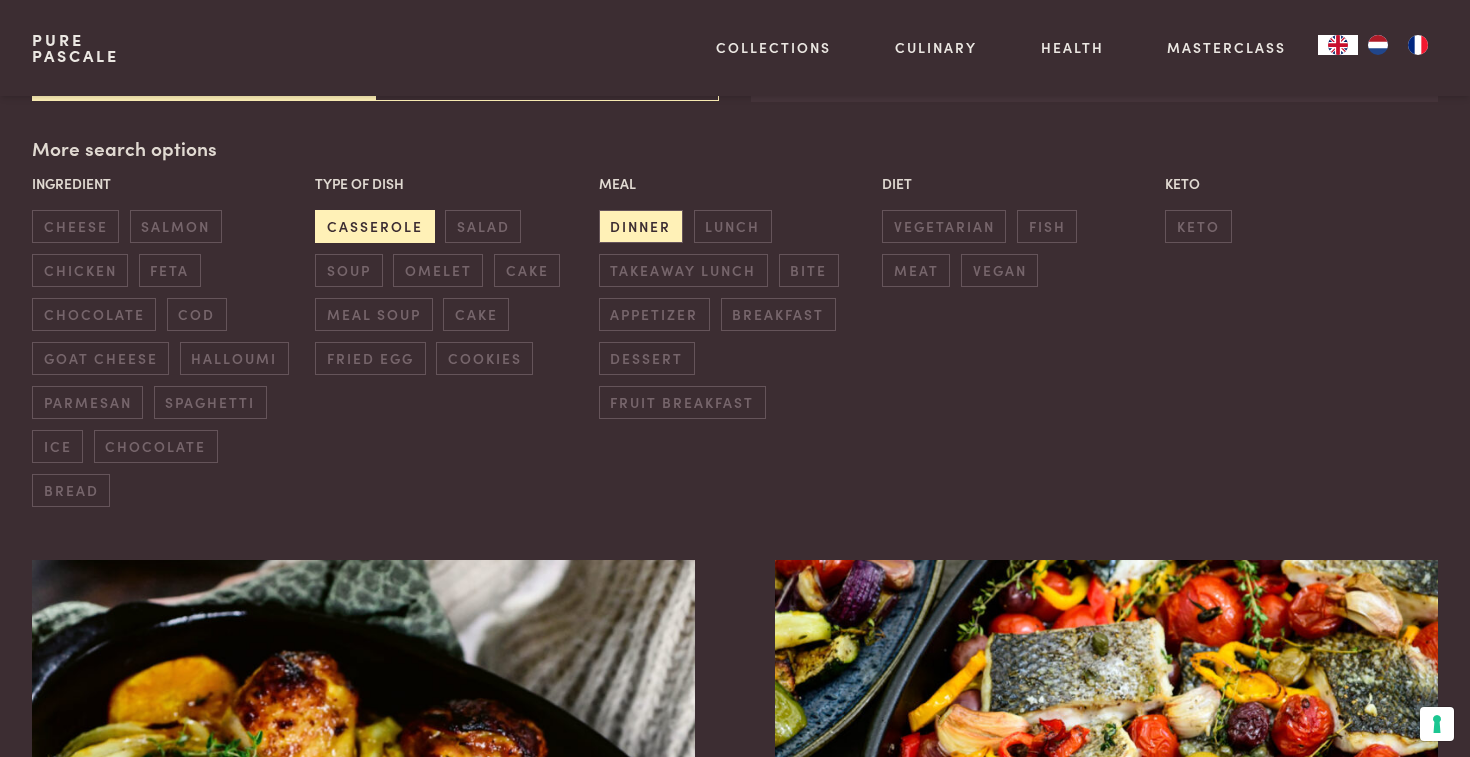 click on "casserole" at bounding box center [374, 226] 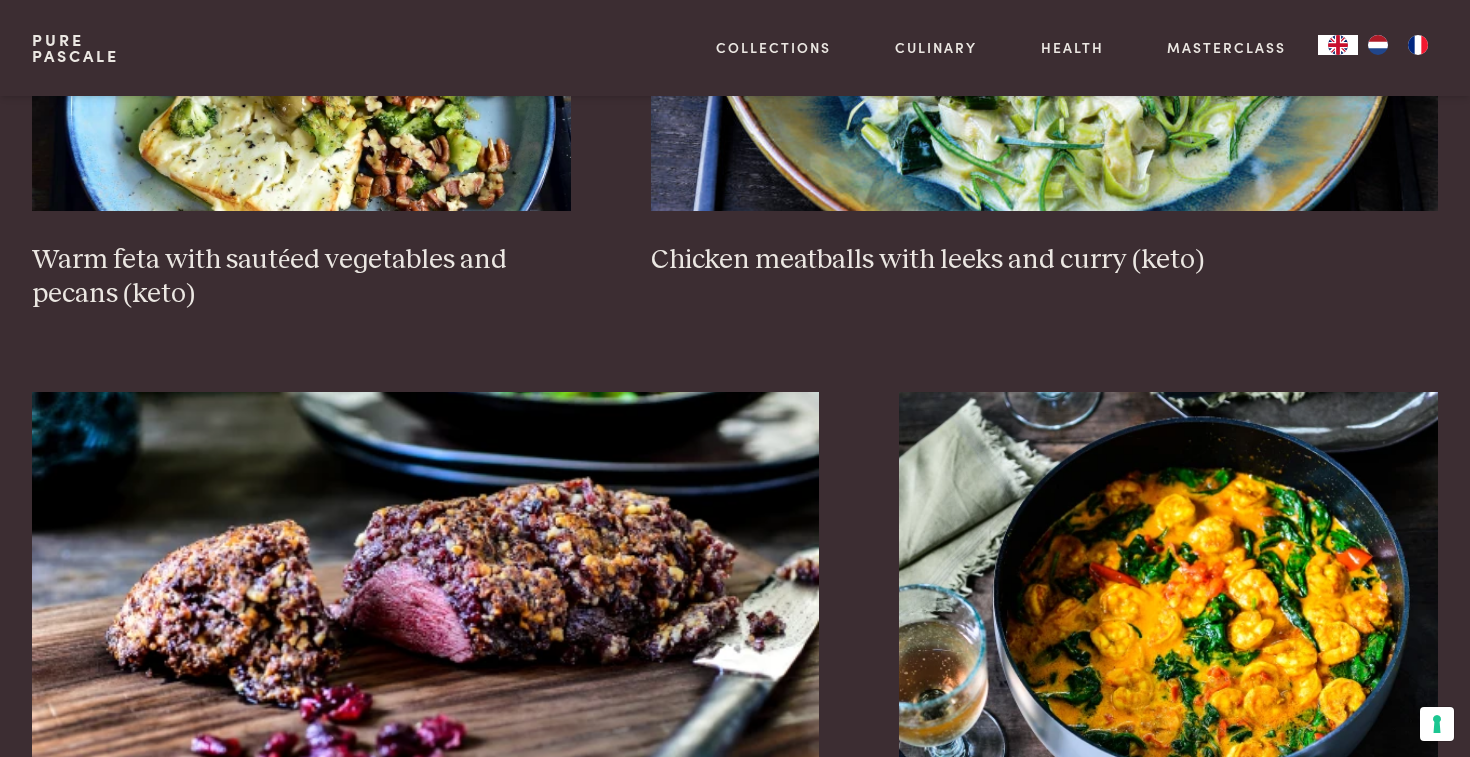 scroll, scrollTop: 3825, scrollLeft: 0, axis: vertical 